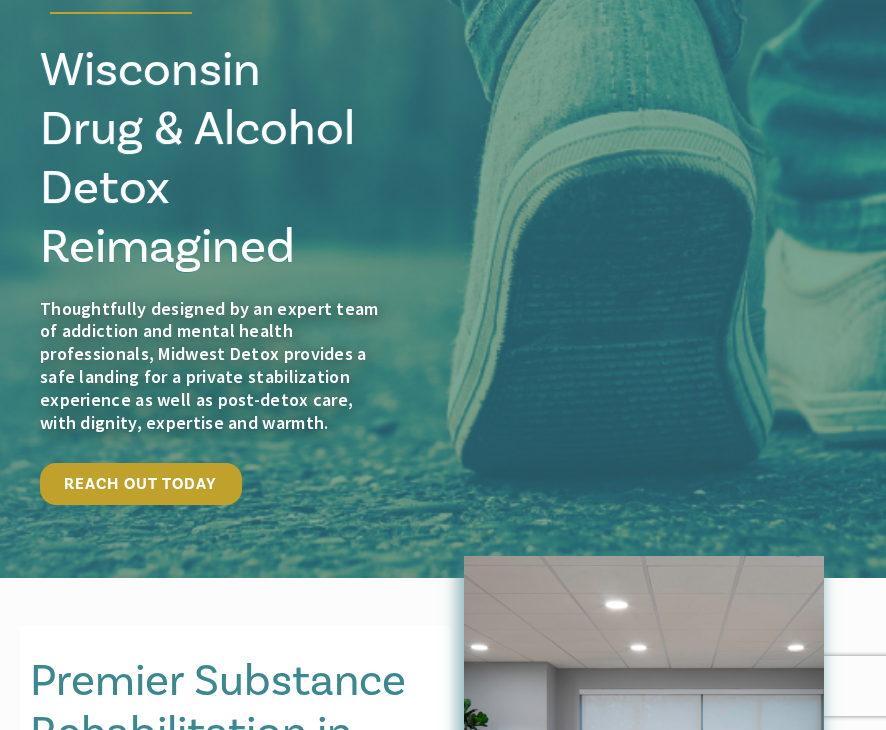 scroll, scrollTop: 0, scrollLeft: 0, axis: both 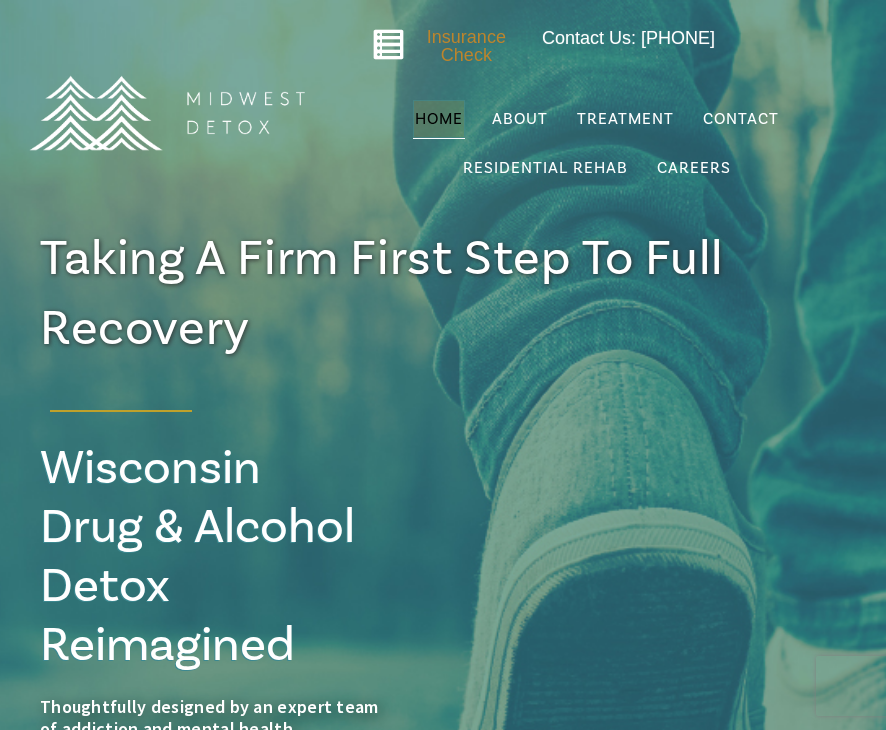 click on "Insurance Check" at bounding box center [466, 46] 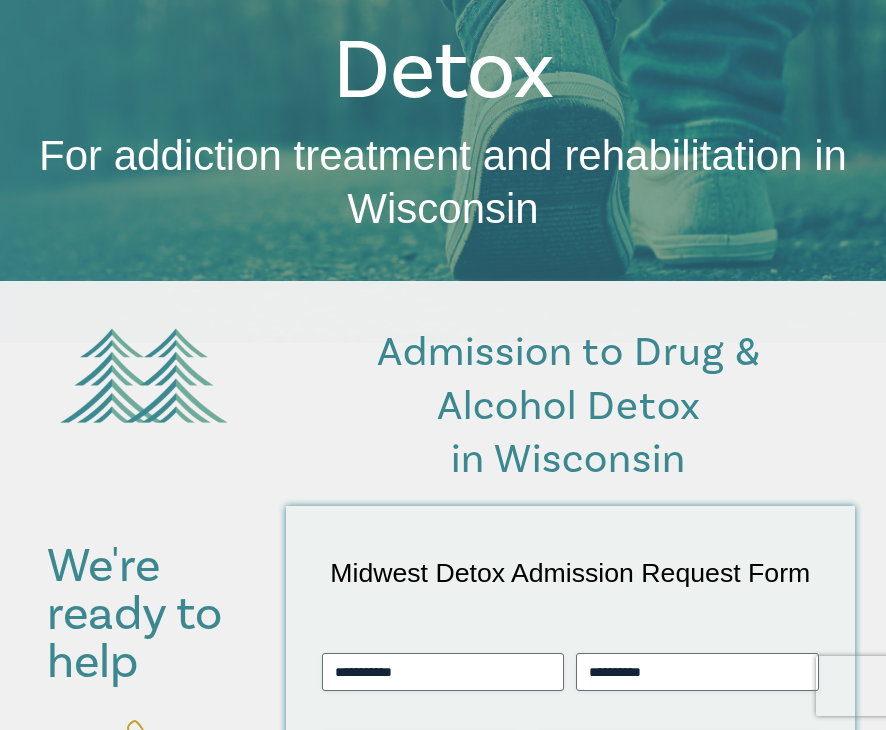 scroll, scrollTop: 0, scrollLeft: 0, axis: both 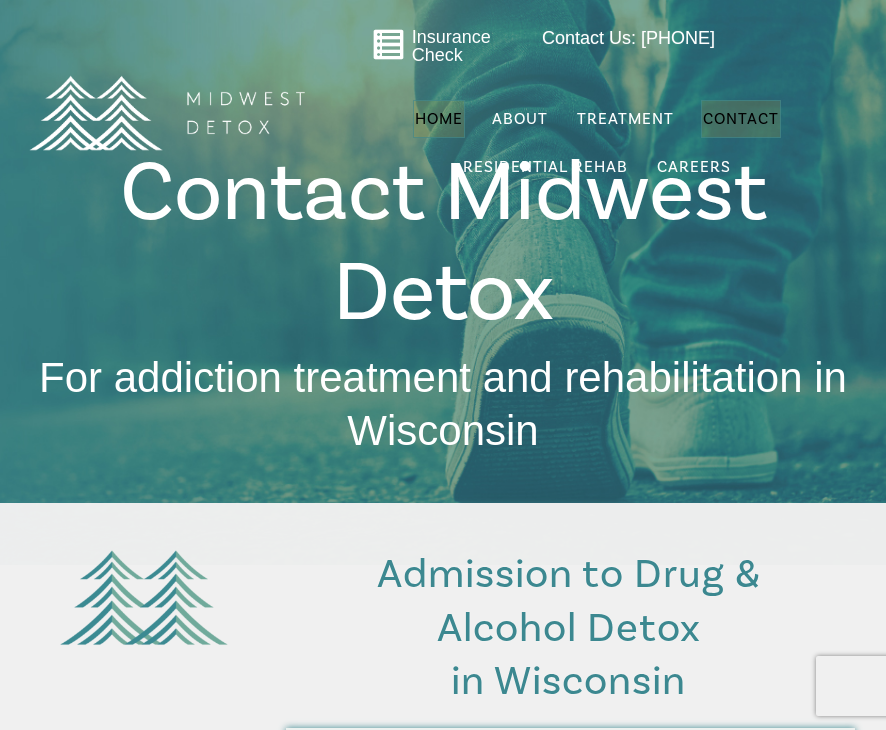 click on "Home" at bounding box center (439, 119) 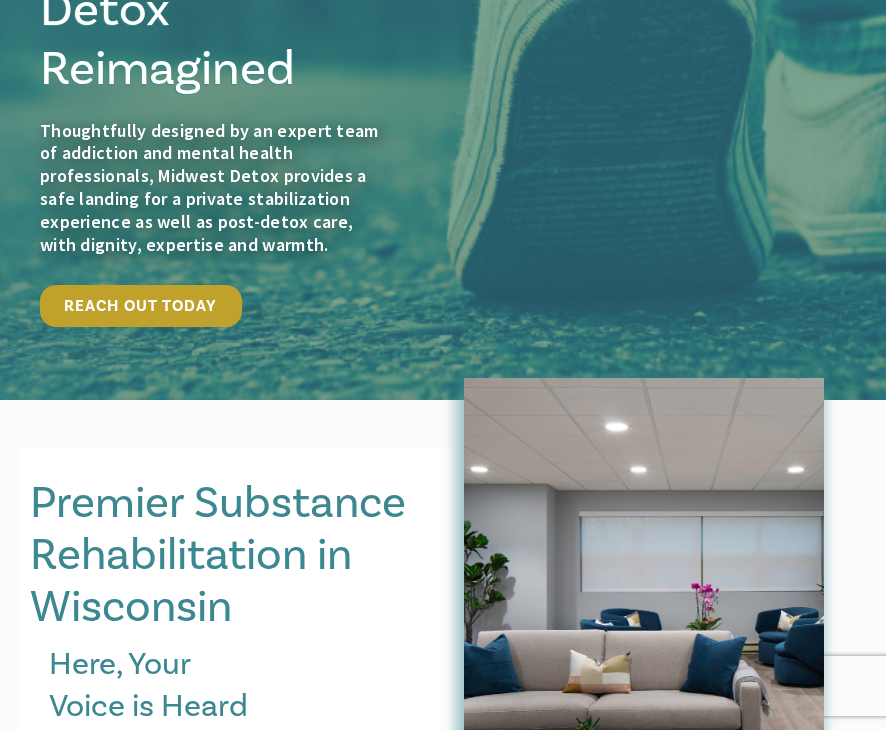 scroll, scrollTop: 0, scrollLeft: 0, axis: both 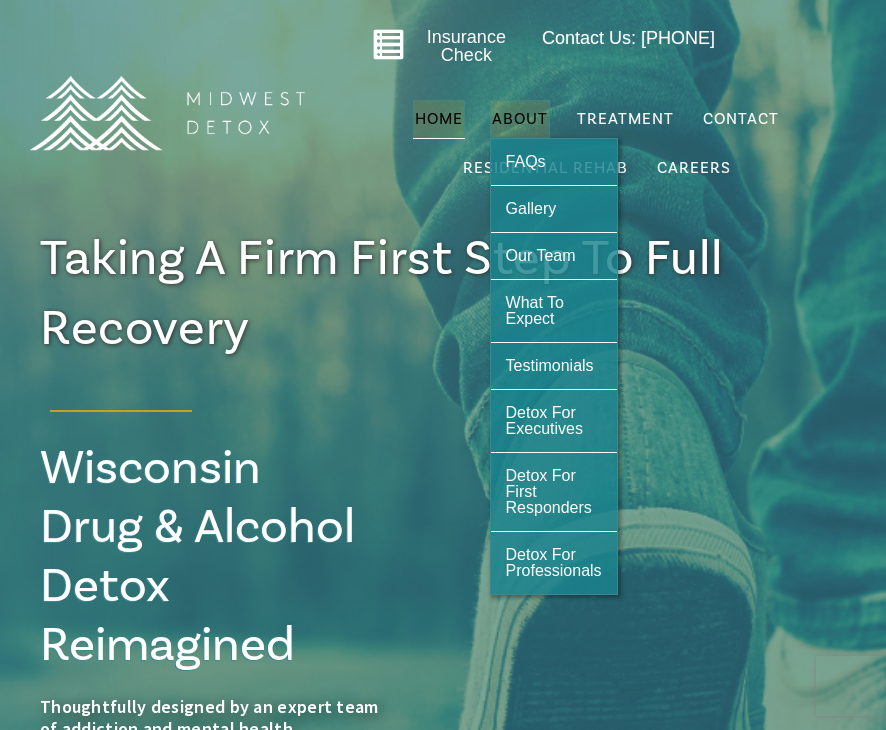 click on "About" at bounding box center (520, 119) 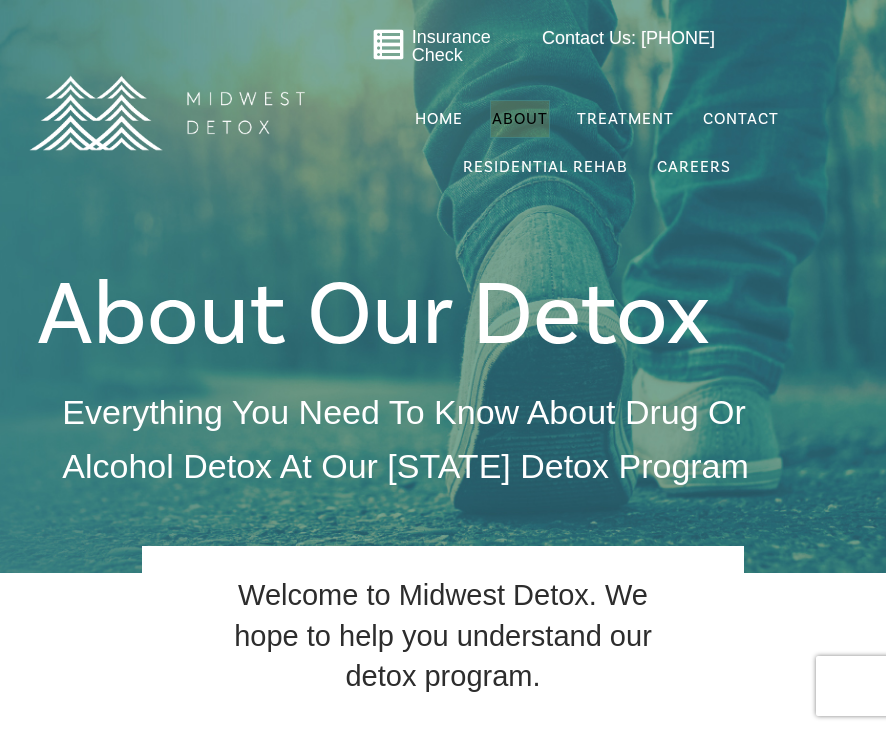 scroll, scrollTop: 0, scrollLeft: 0, axis: both 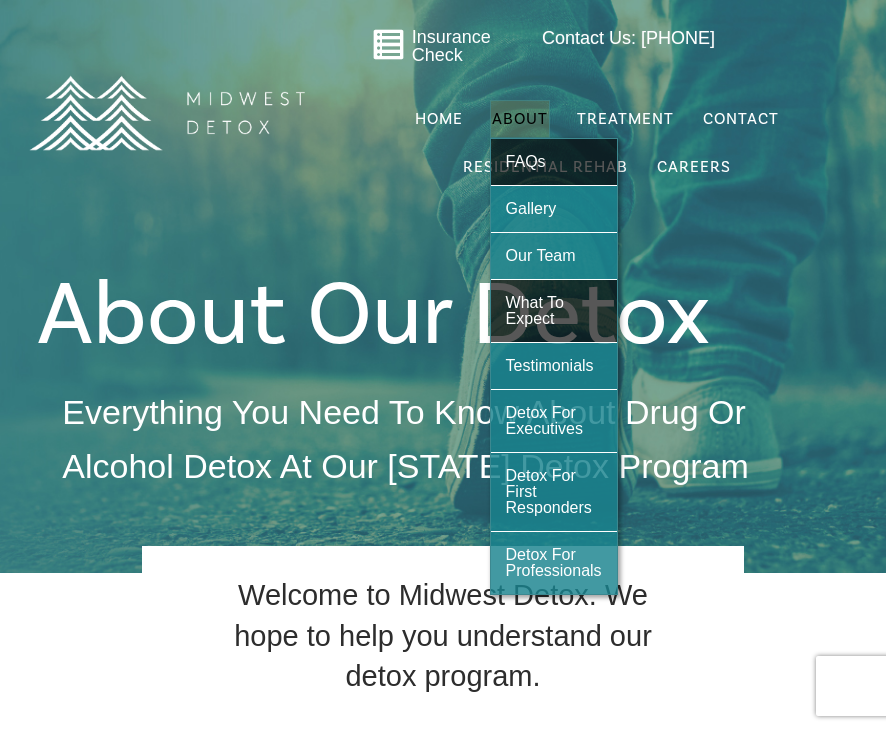 click on "FAQs" at bounding box center (526, 161) 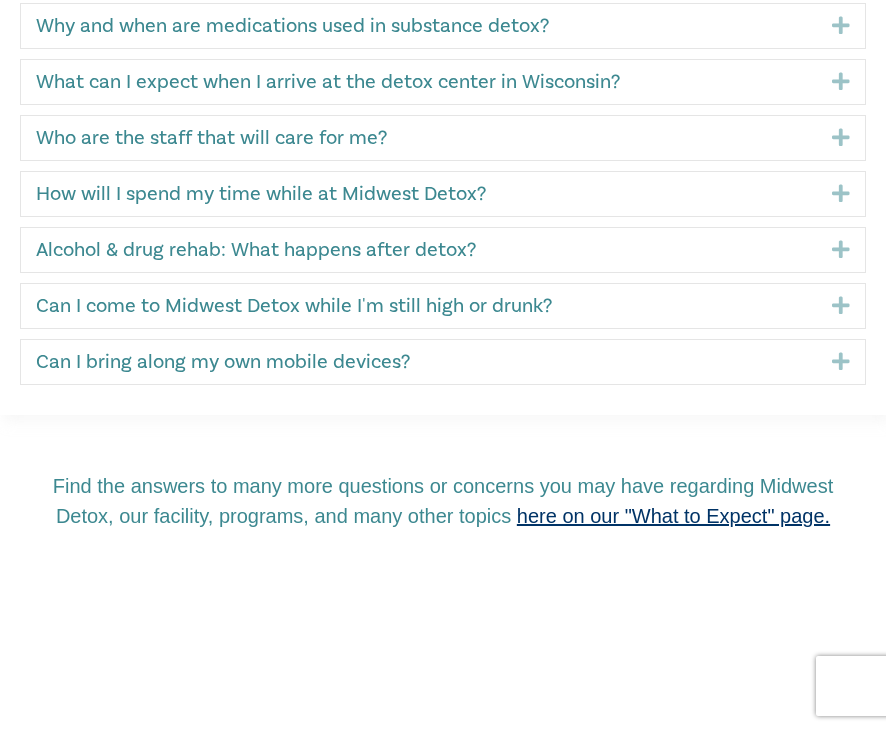 scroll, scrollTop: 0, scrollLeft: 0, axis: both 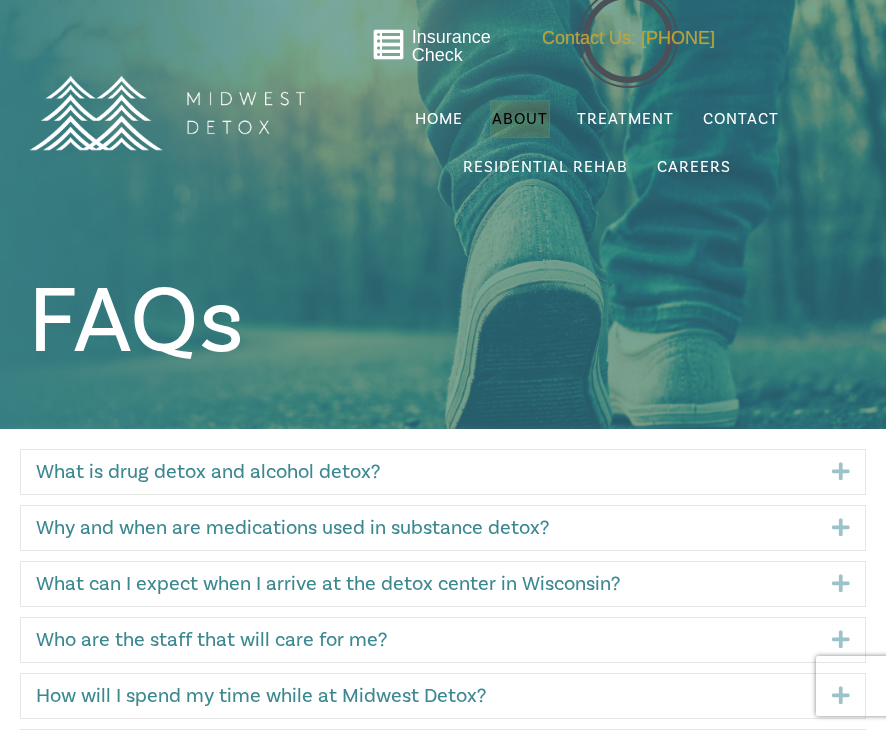 click on "Contact Us:  [PHONE]" at bounding box center [628, 38] 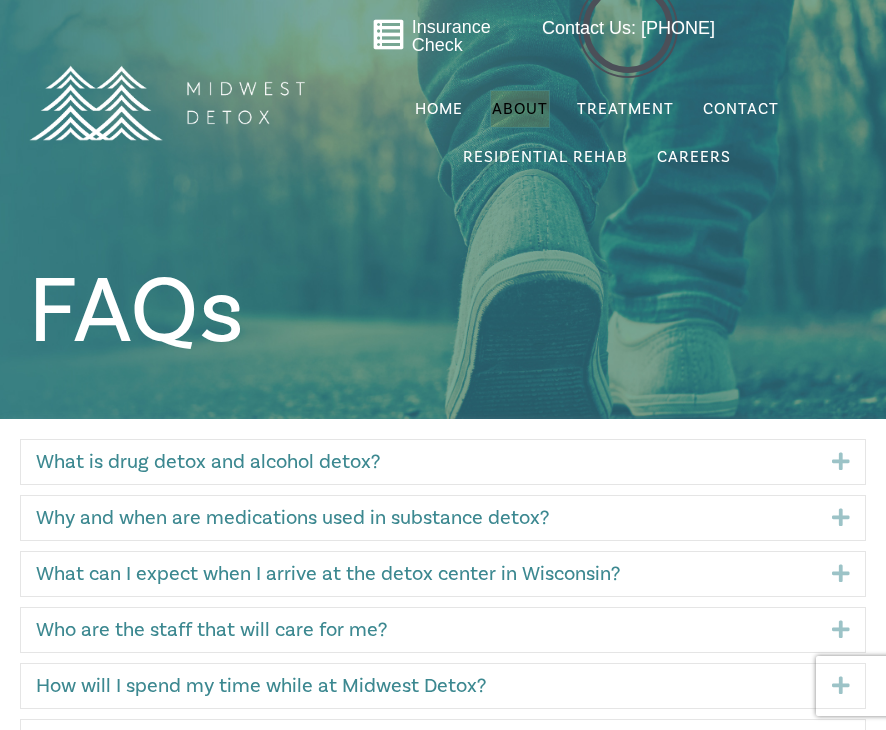 scroll, scrollTop: 0, scrollLeft: 0, axis: both 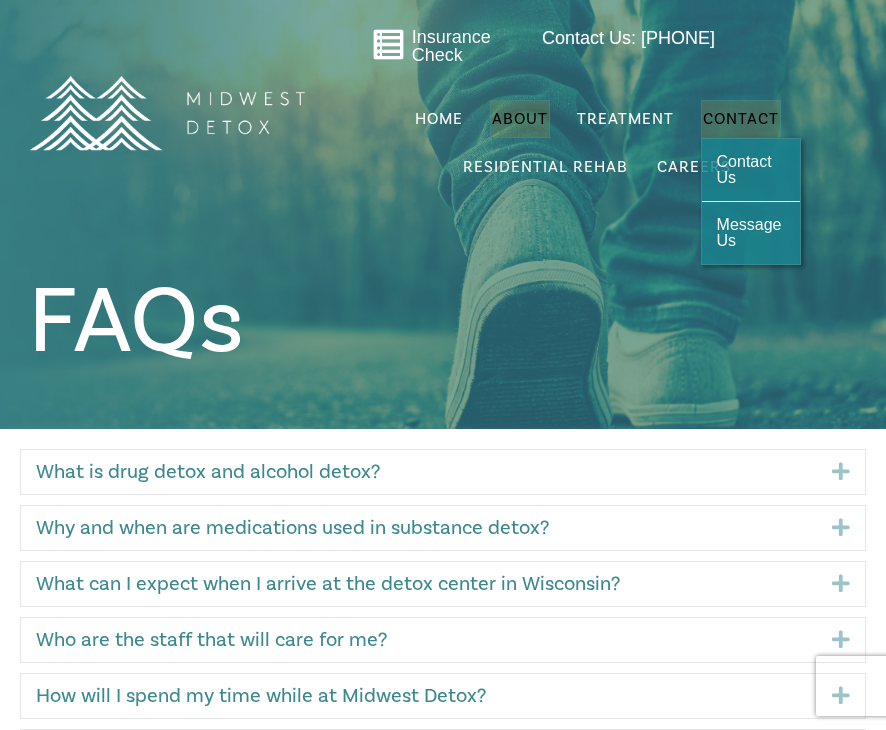 click on "Contact" at bounding box center (741, 119) 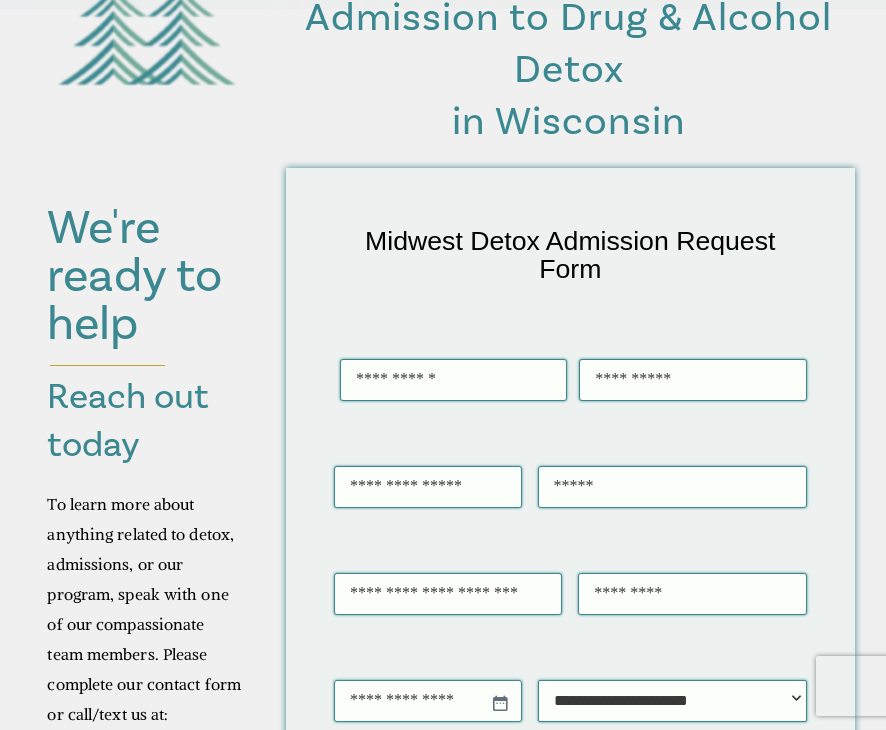 scroll, scrollTop: 459, scrollLeft: 0, axis: vertical 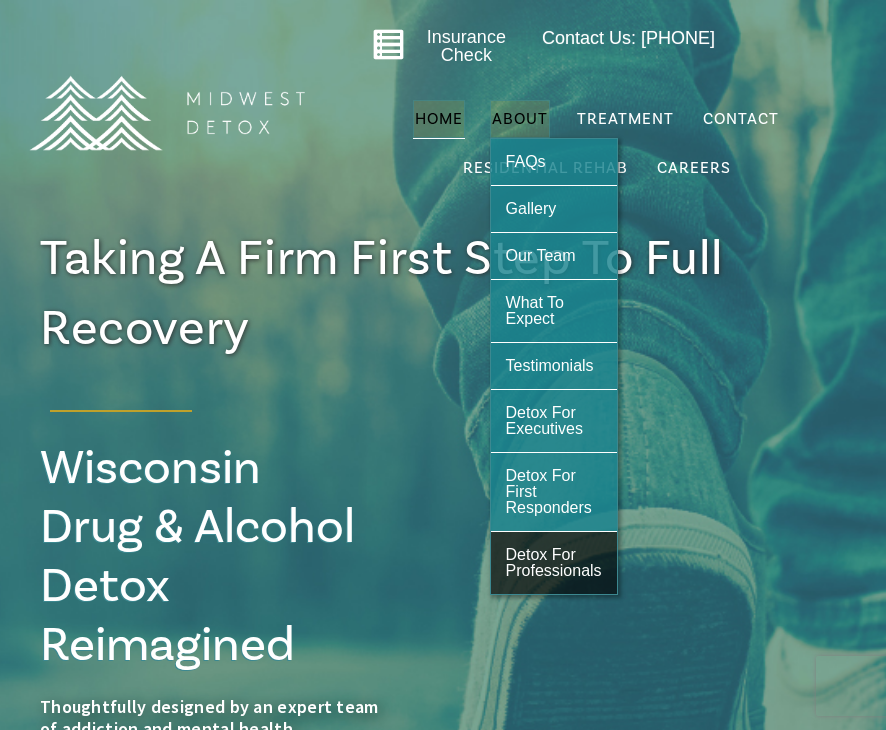 click on "Detox For Professionals" at bounding box center (554, 562) 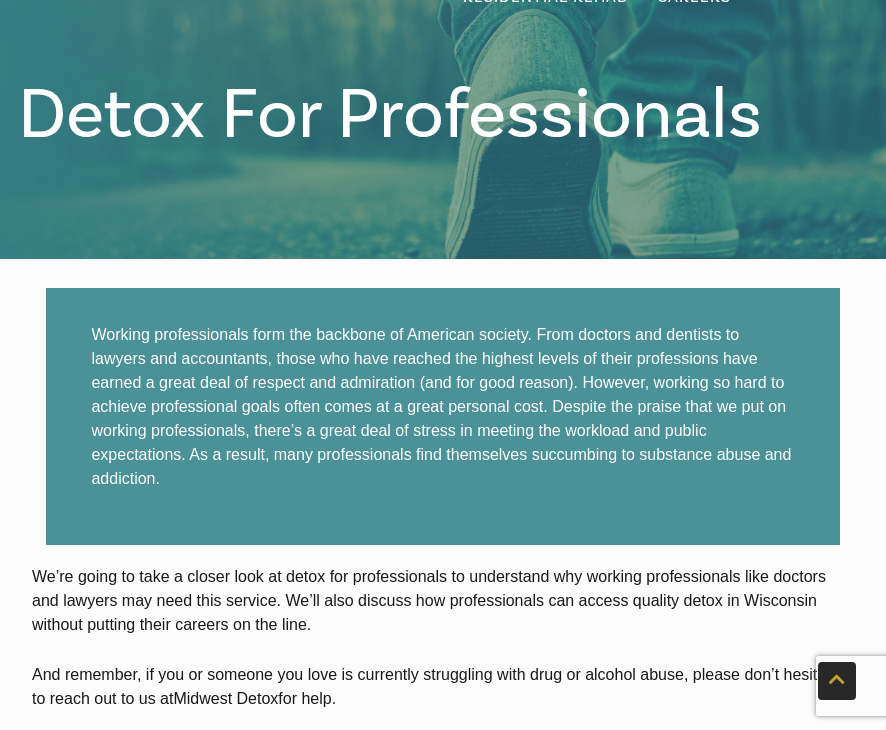 scroll, scrollTop: 0, scrollLeft: 0, axis: both 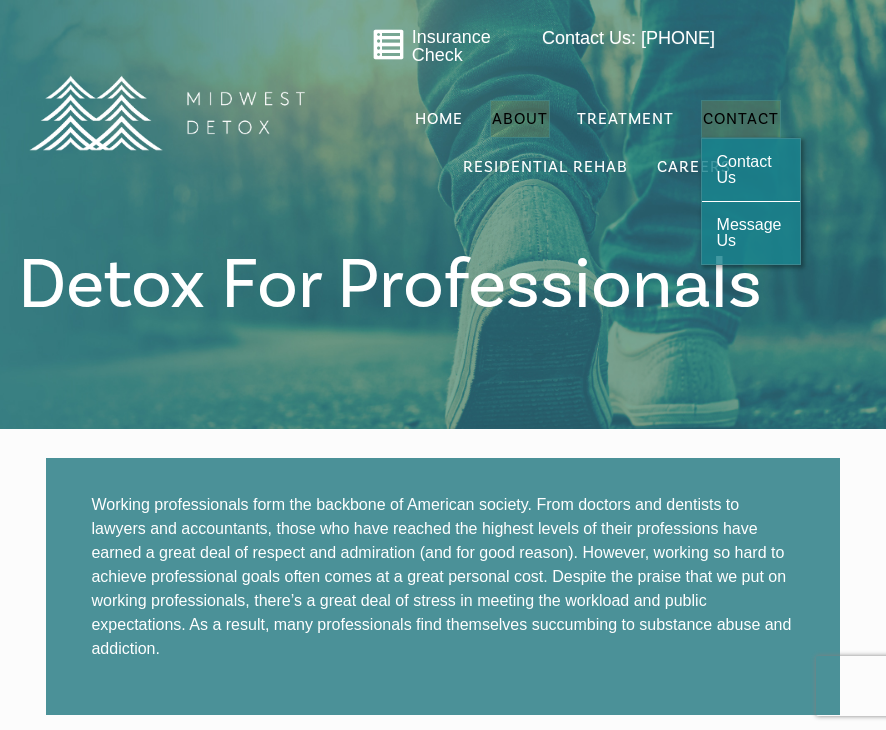 click on "Contact" at bounding box center (741, 119) 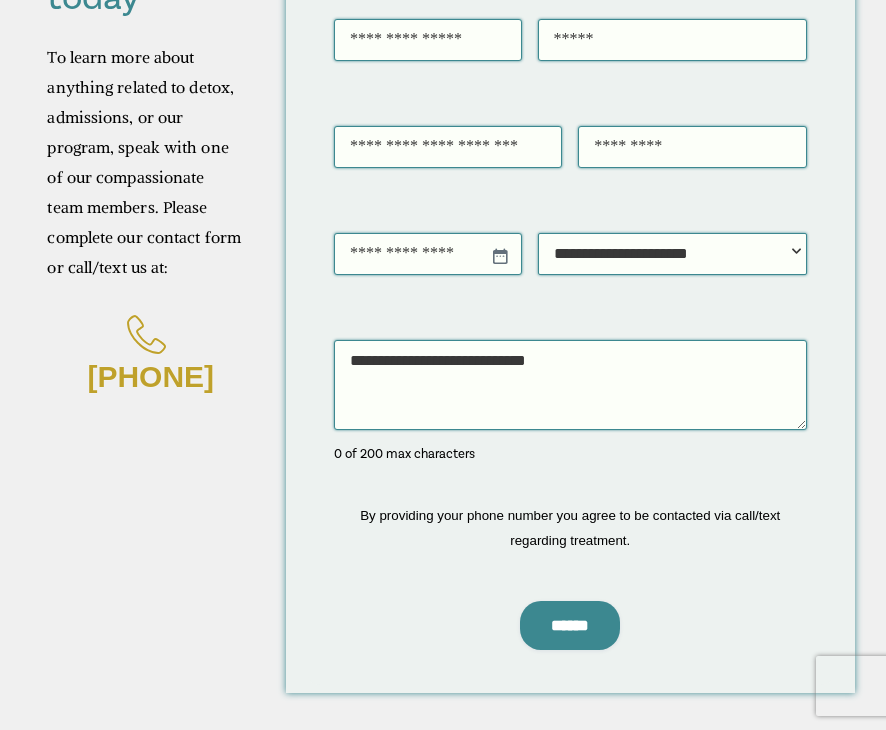 scroll, scrollTop: 0, scrollLeft: 0, axis: both 